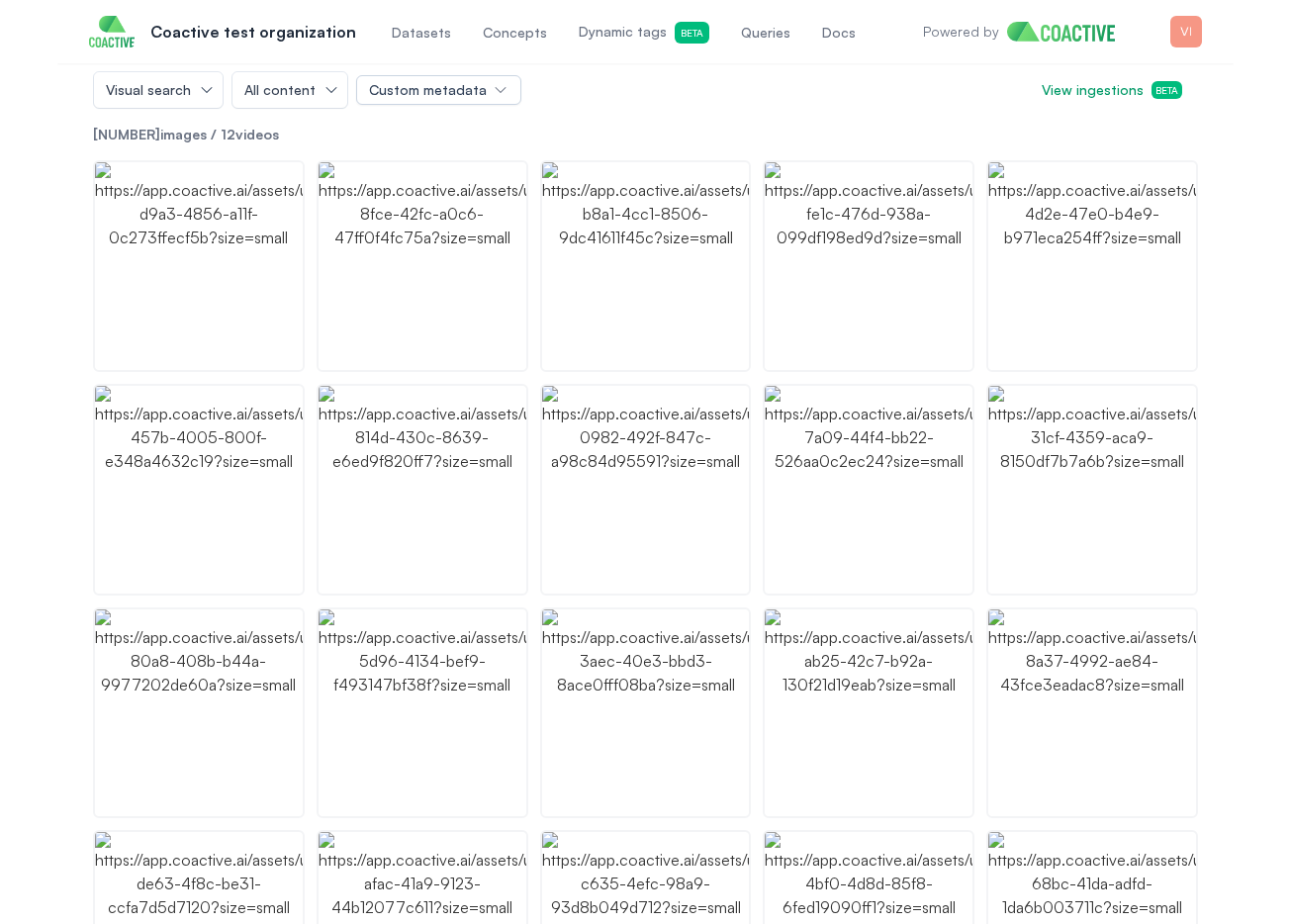scroll, scrollTop: 0, scrollLeft: 0, axis: both 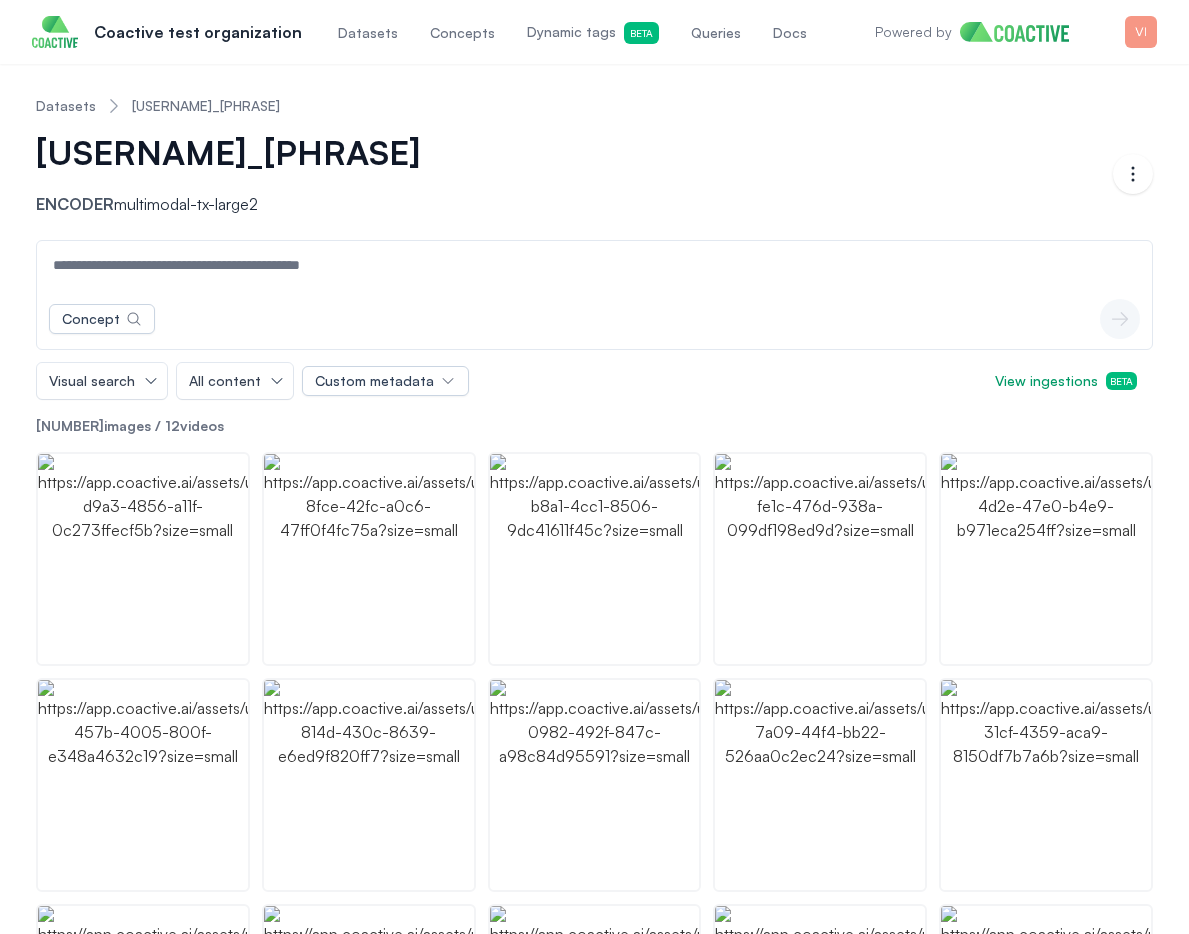 click on "Coactive test organization" at bounding box center (198, 32) 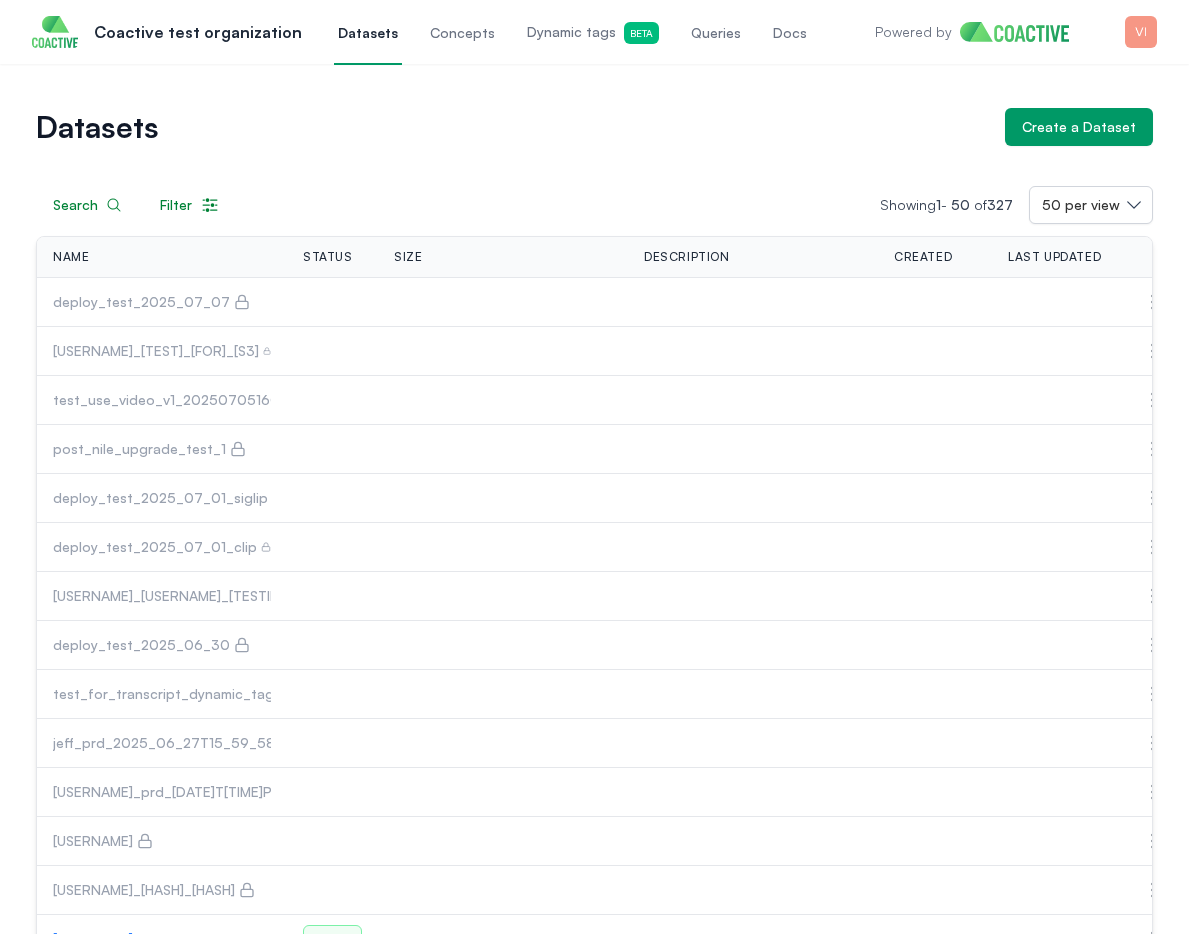 click on "Queries" at bounding box center [716, 32] 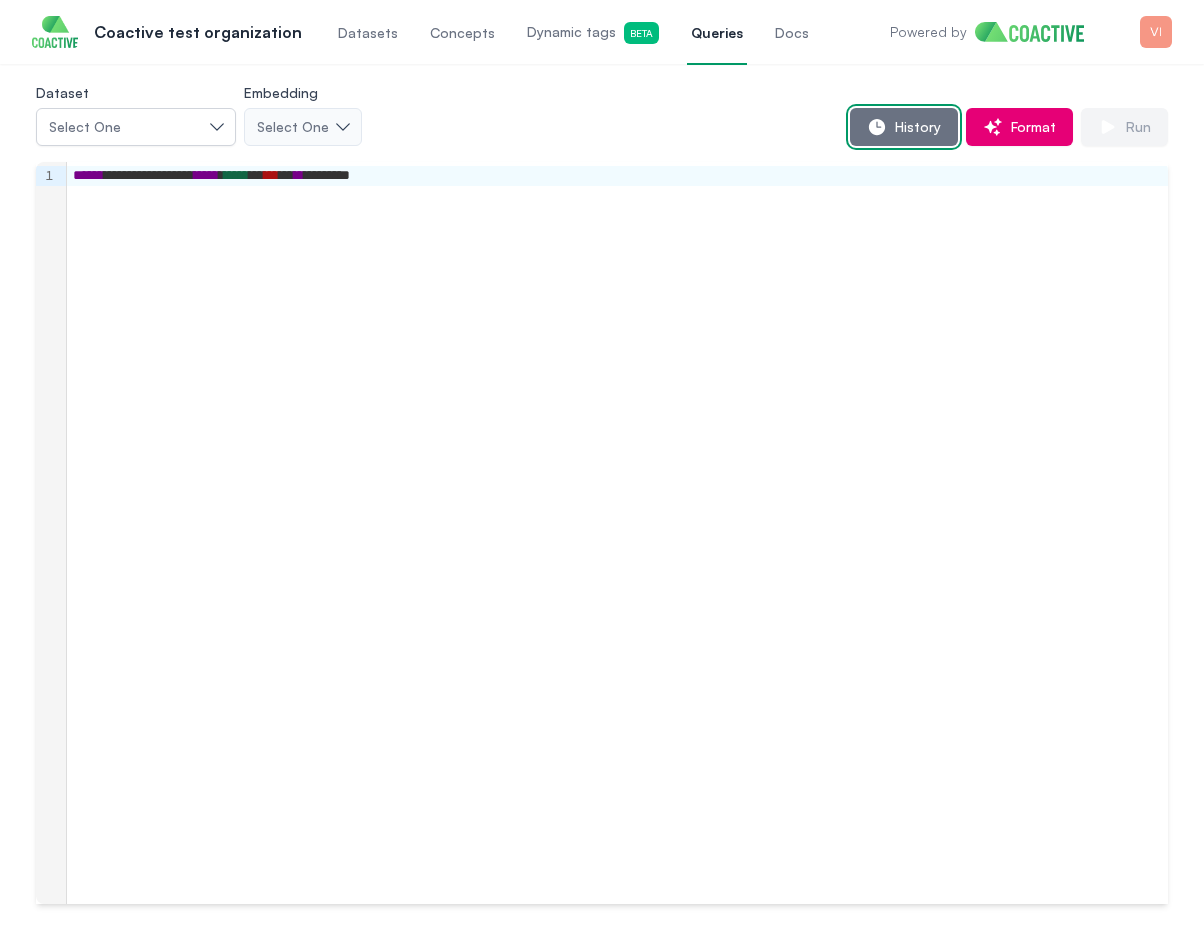 click at bounding box center (877, 127) 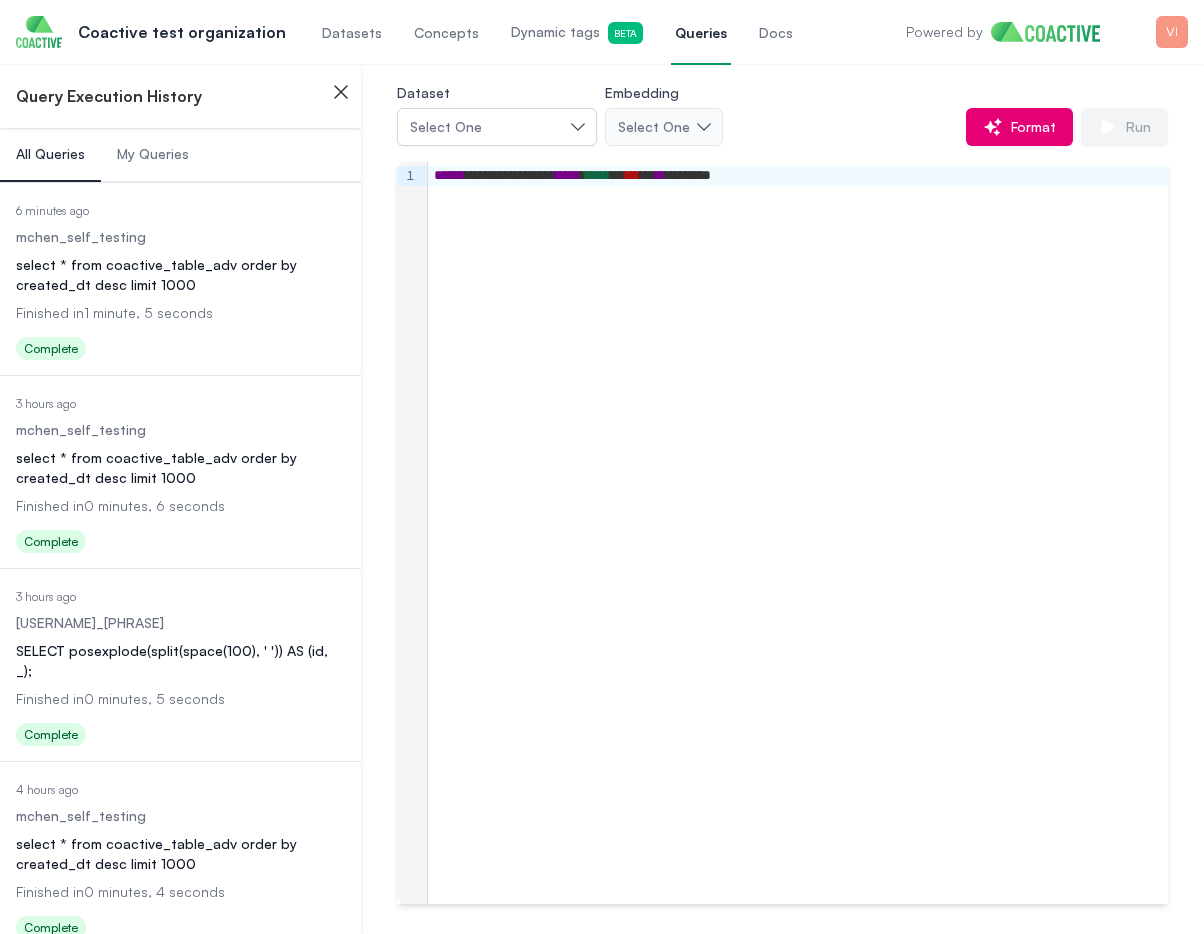 click on "select * from coactive_table_adv order by created_dt desc limit 1000" at bounding box center [180, 275] 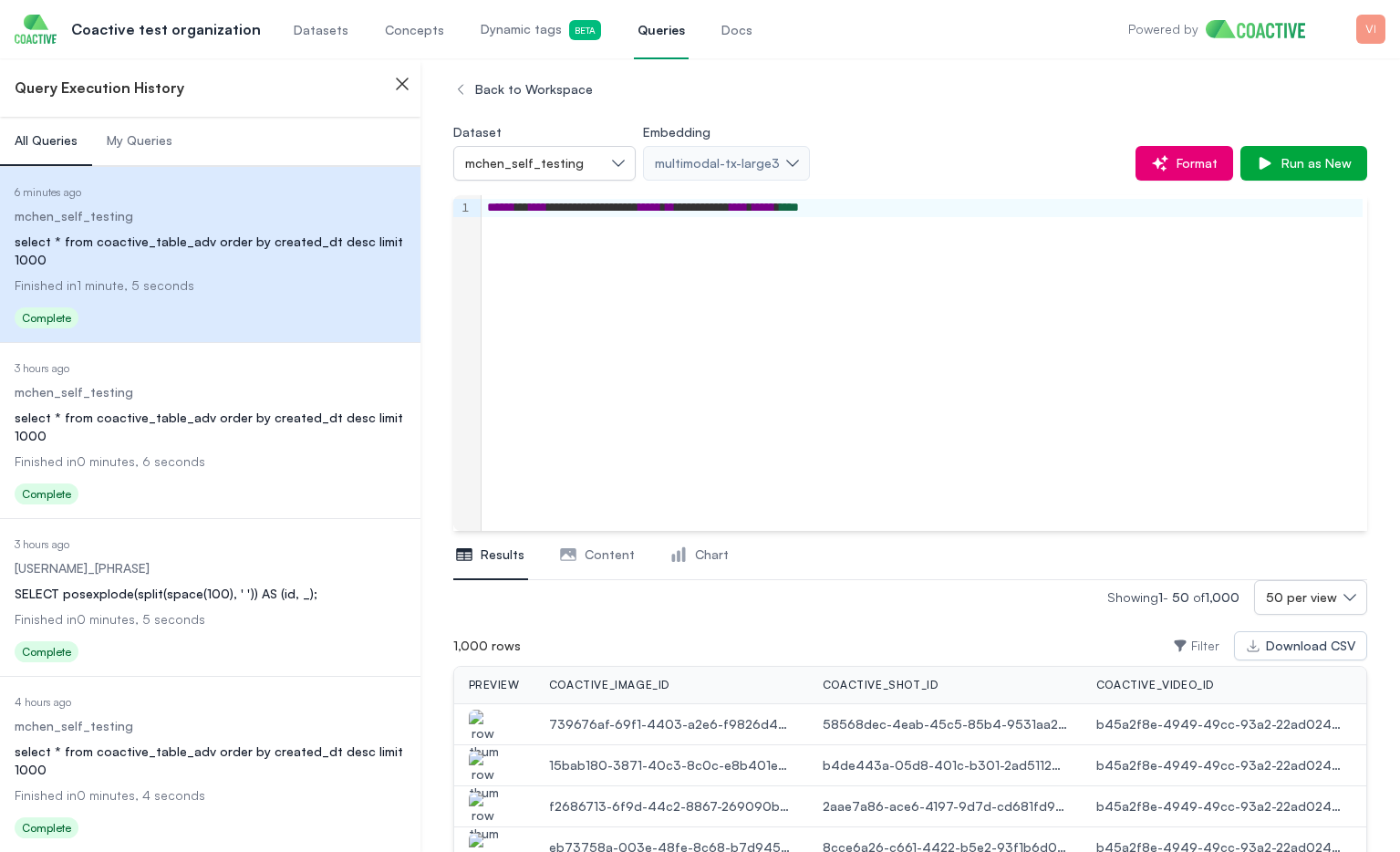 click on "Datasets" at bounding box center (321, 29) 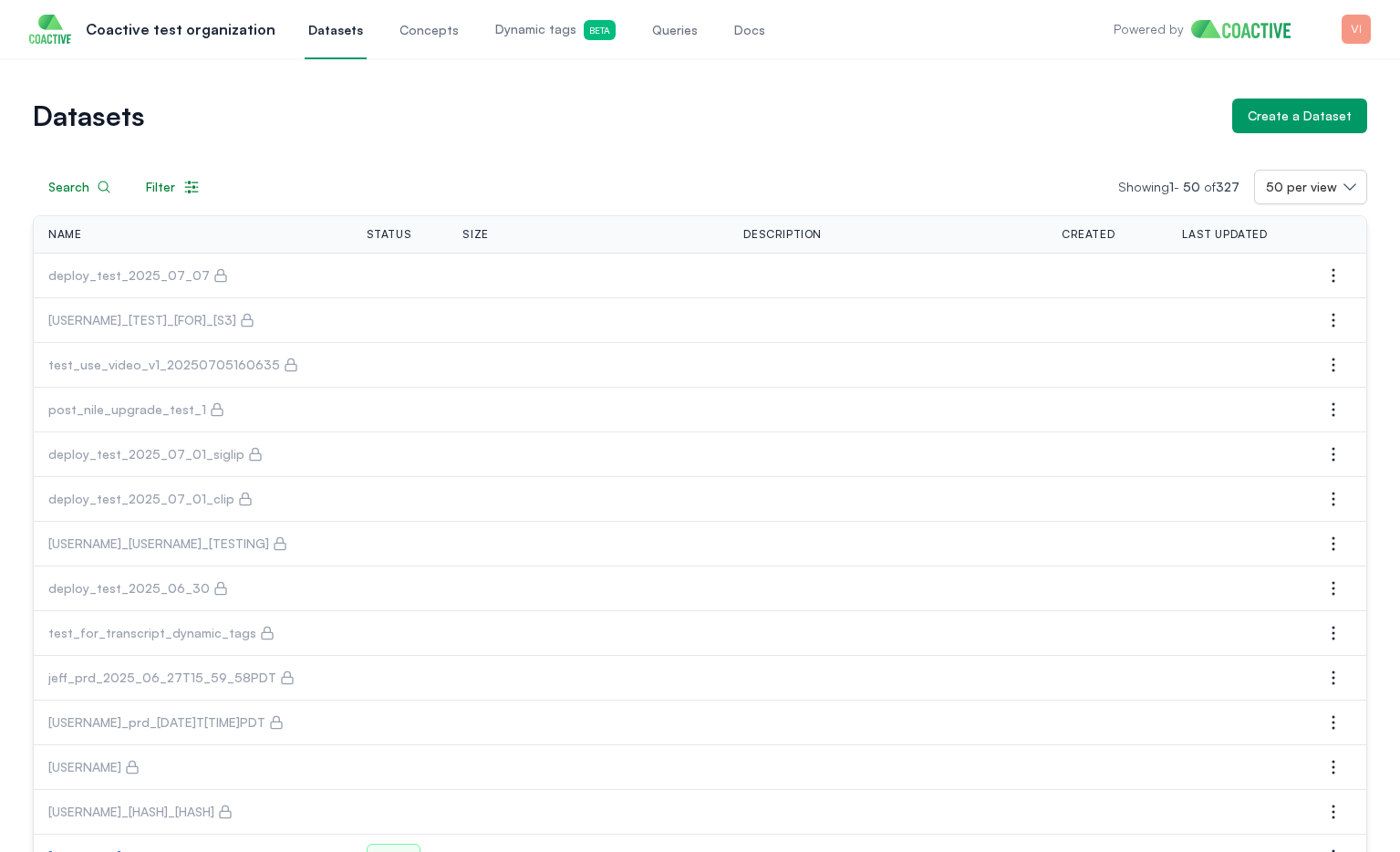 click on "Queries" at bounding box center [675, 30] 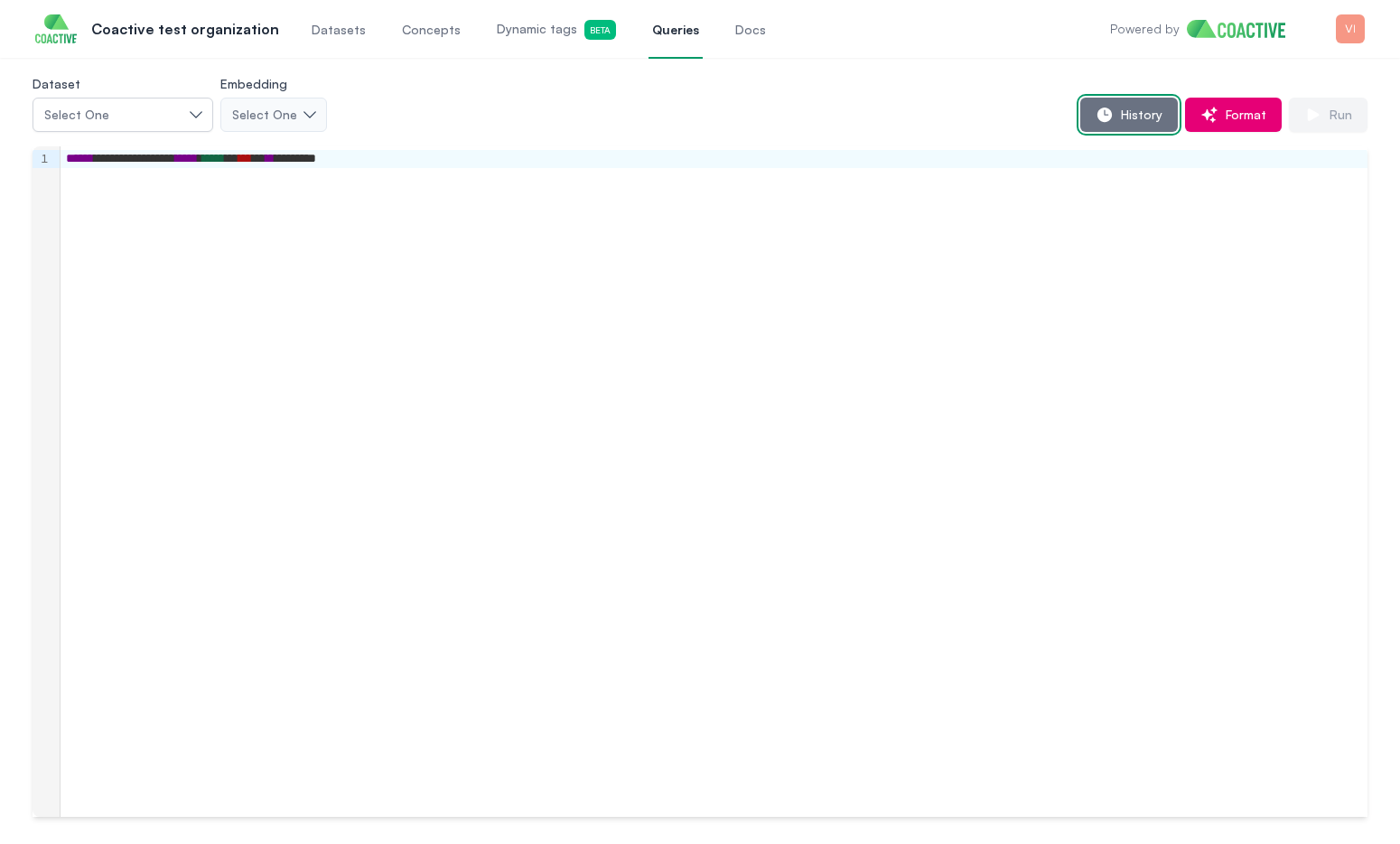 click on "History" at bounding box center (1138, 115) 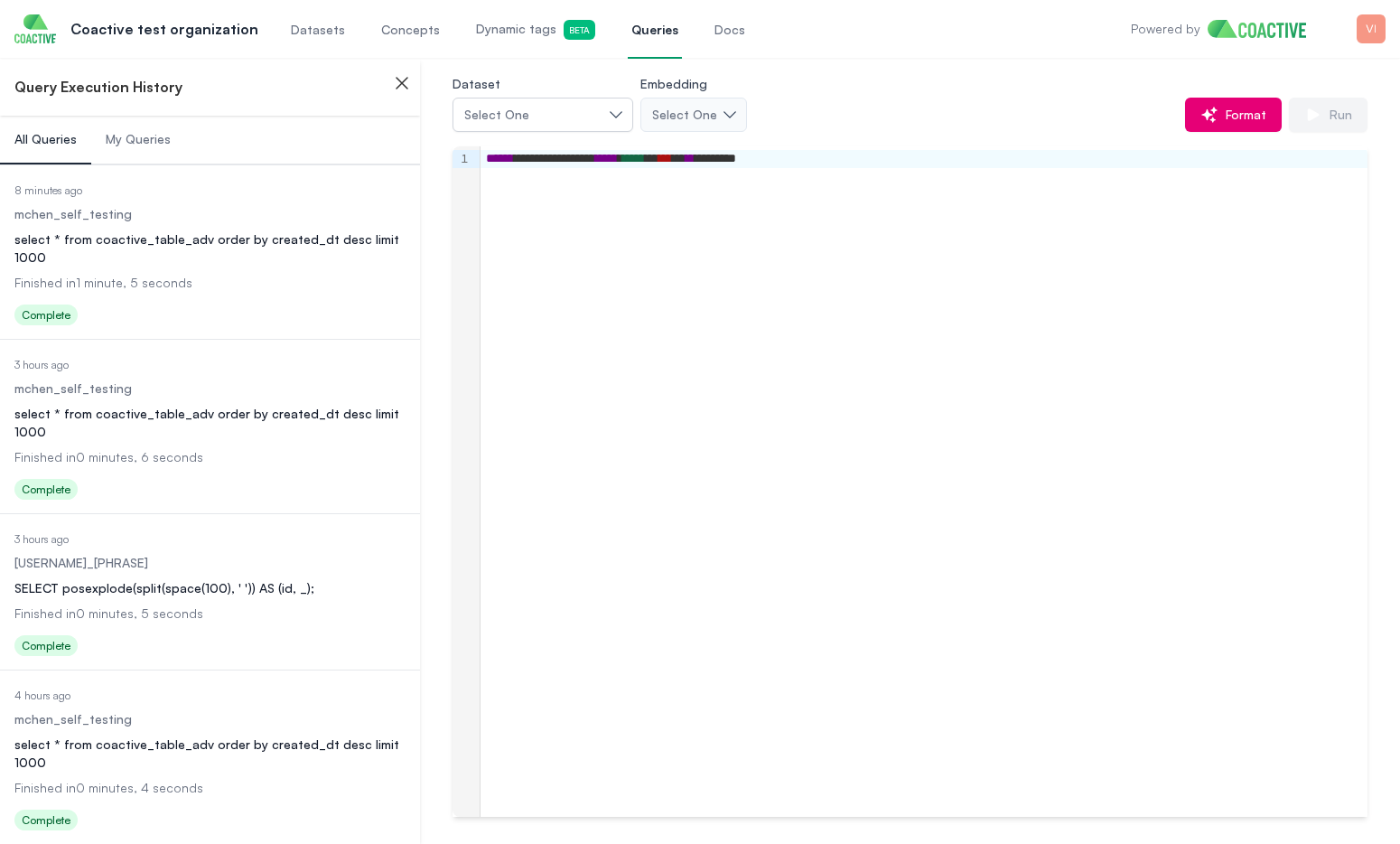 click on "select * from coactive_table_adv order by created_dt desc limit 1000" at bounding box center [210, 249] 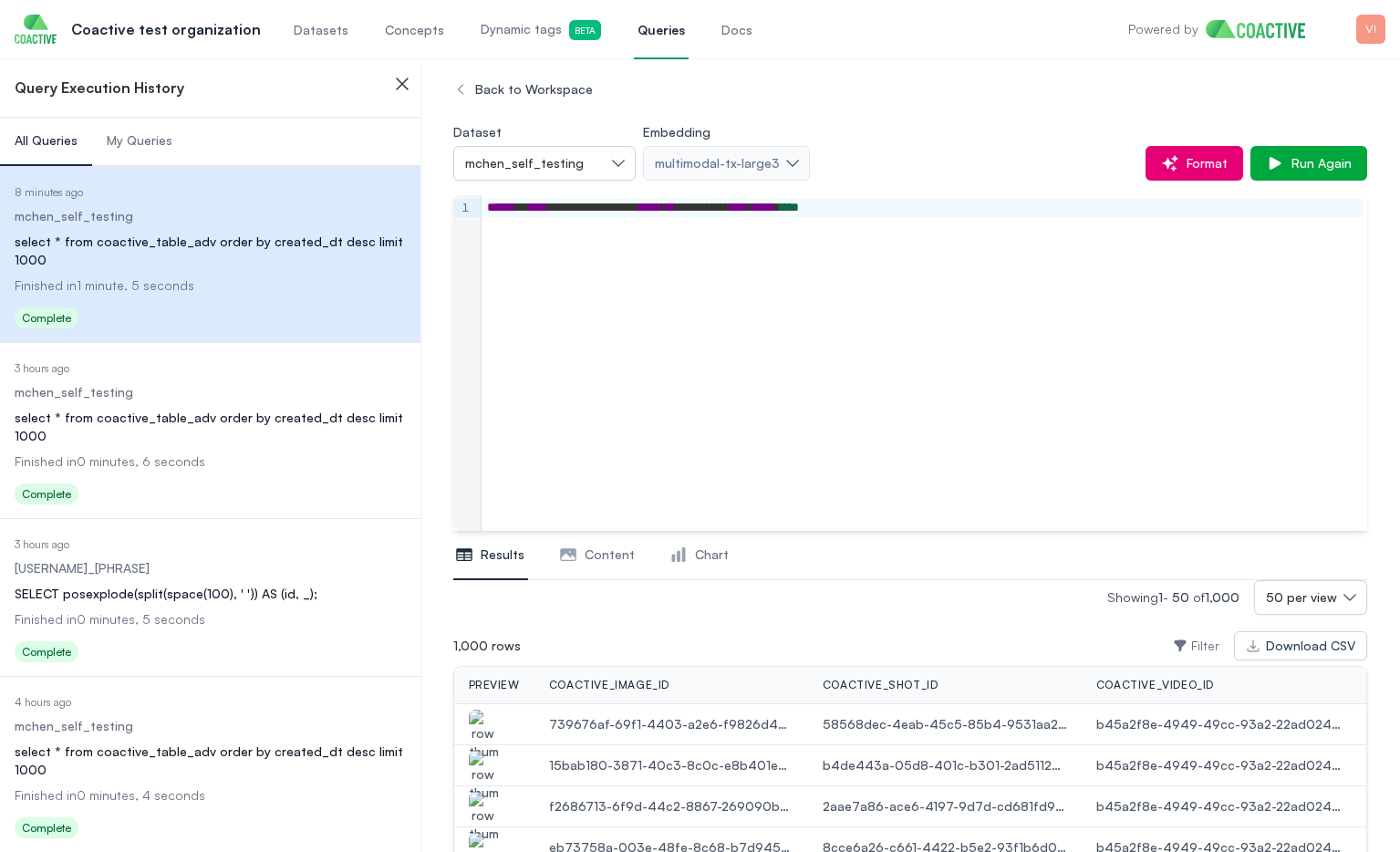 click on "Date Executed 3 hours ago Dataset mchen_self_testing Query select * from coactive_table_adv order by created_dt desc limit 1000 Finished in  0 minutes, 6 seconds Status Complete" at bounding box center [210, 256] 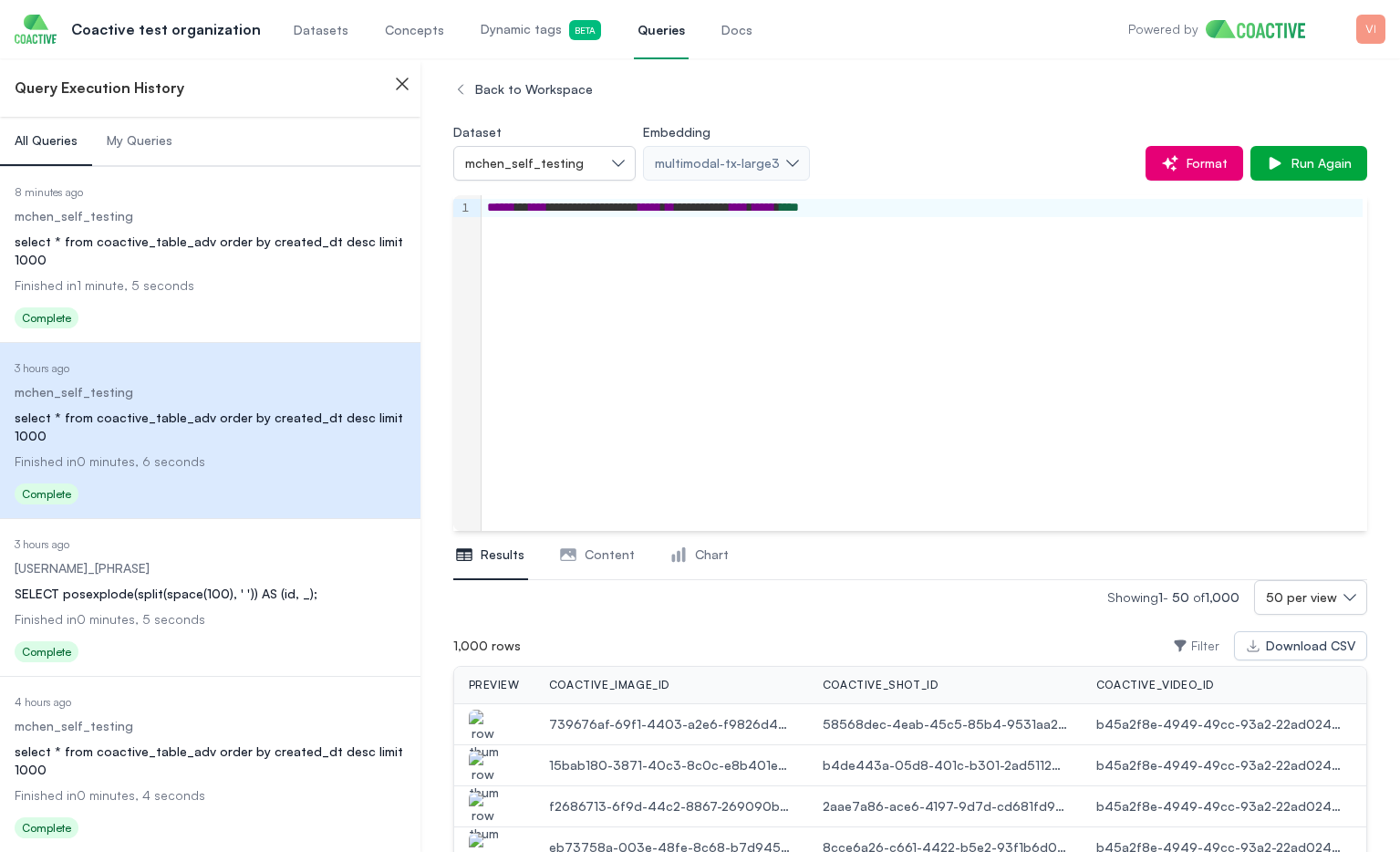 click on "Finished in  1 minute, 5 seconds" at bounding box center (210, 286) 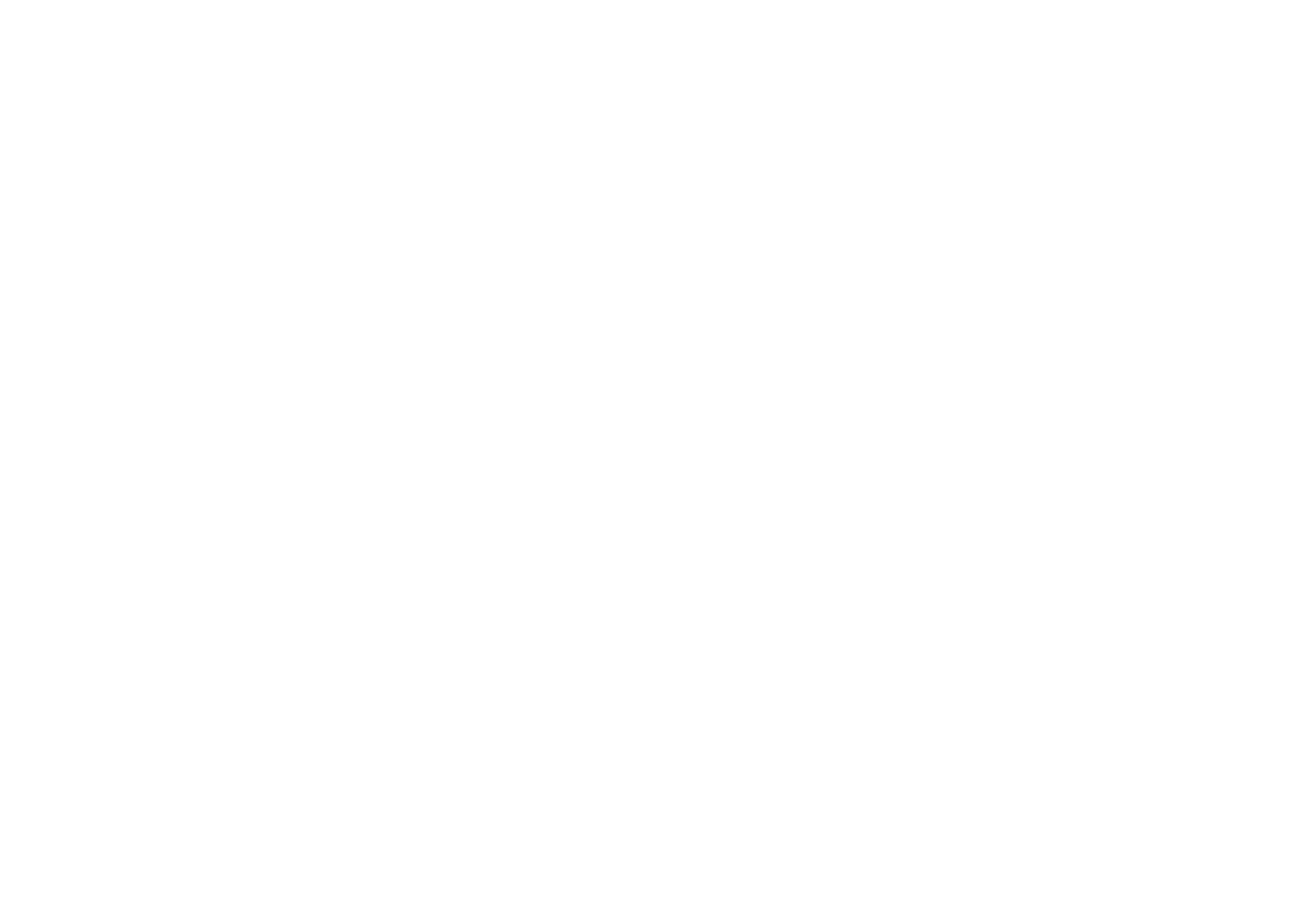 scroll, scrollTop: 0, scrollLeft: 0, axis: both 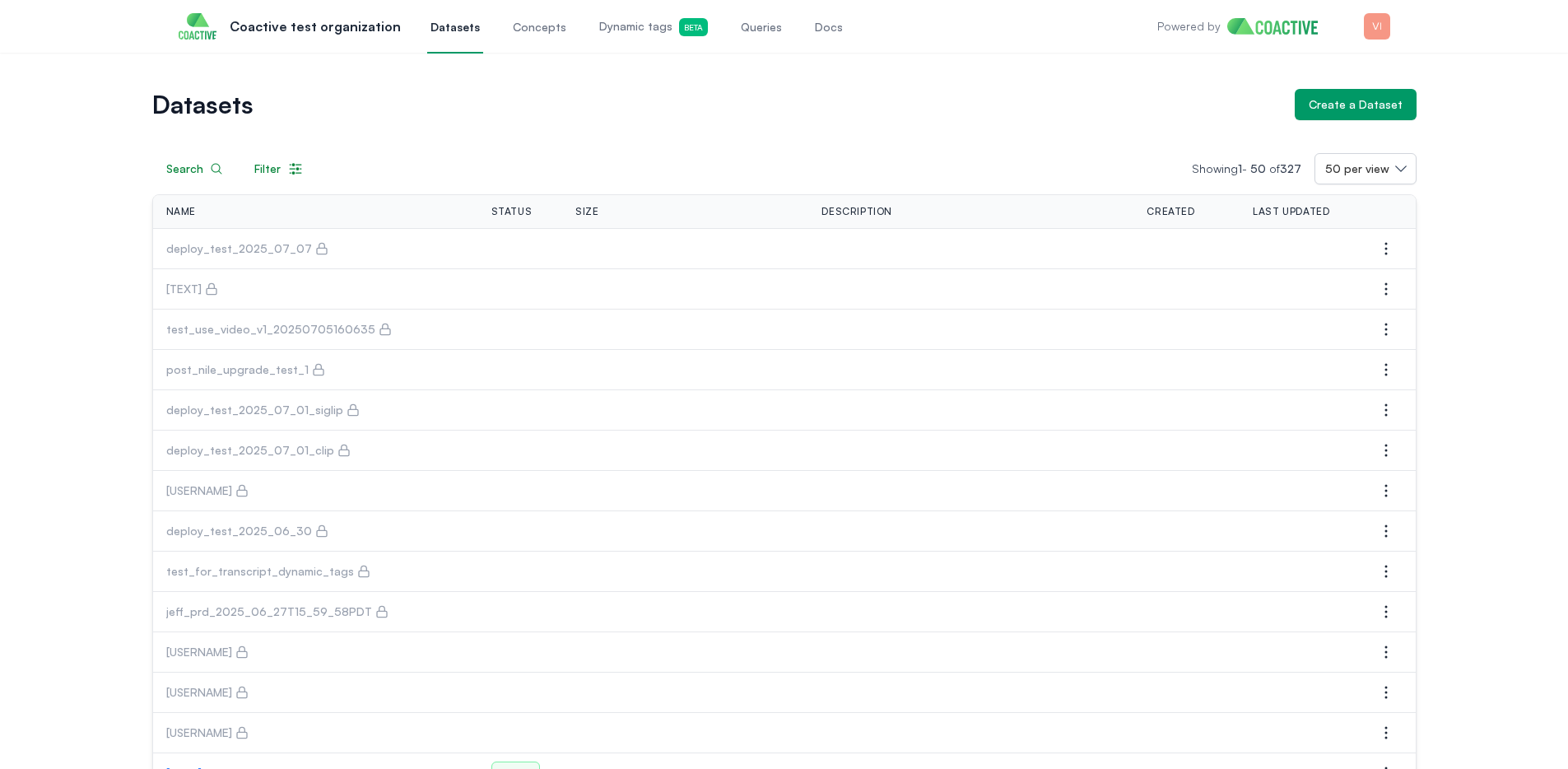 click on "Queries" at bounding box center (761, 27) 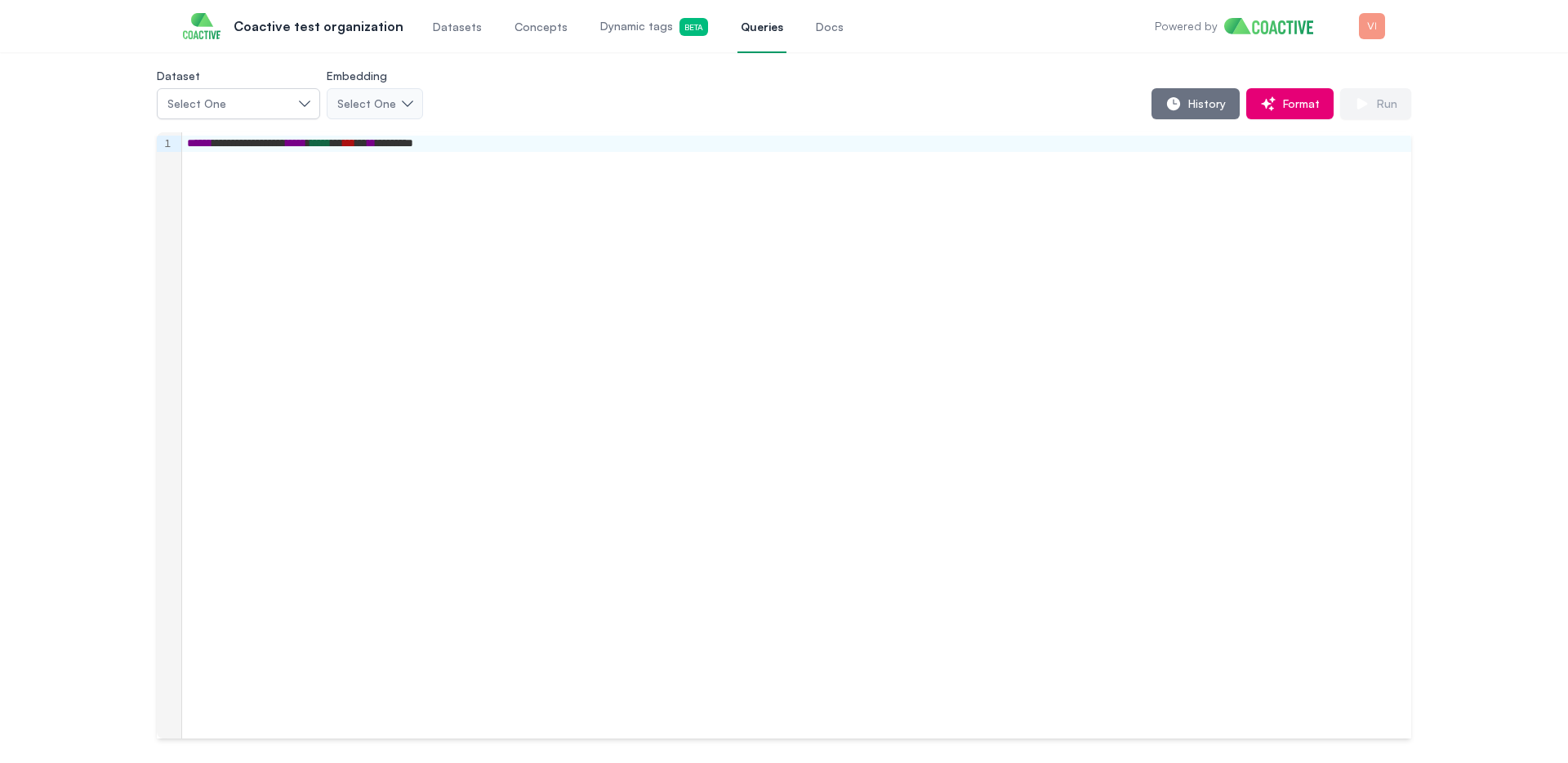 click on "History" at bounding box center [1196, 104] 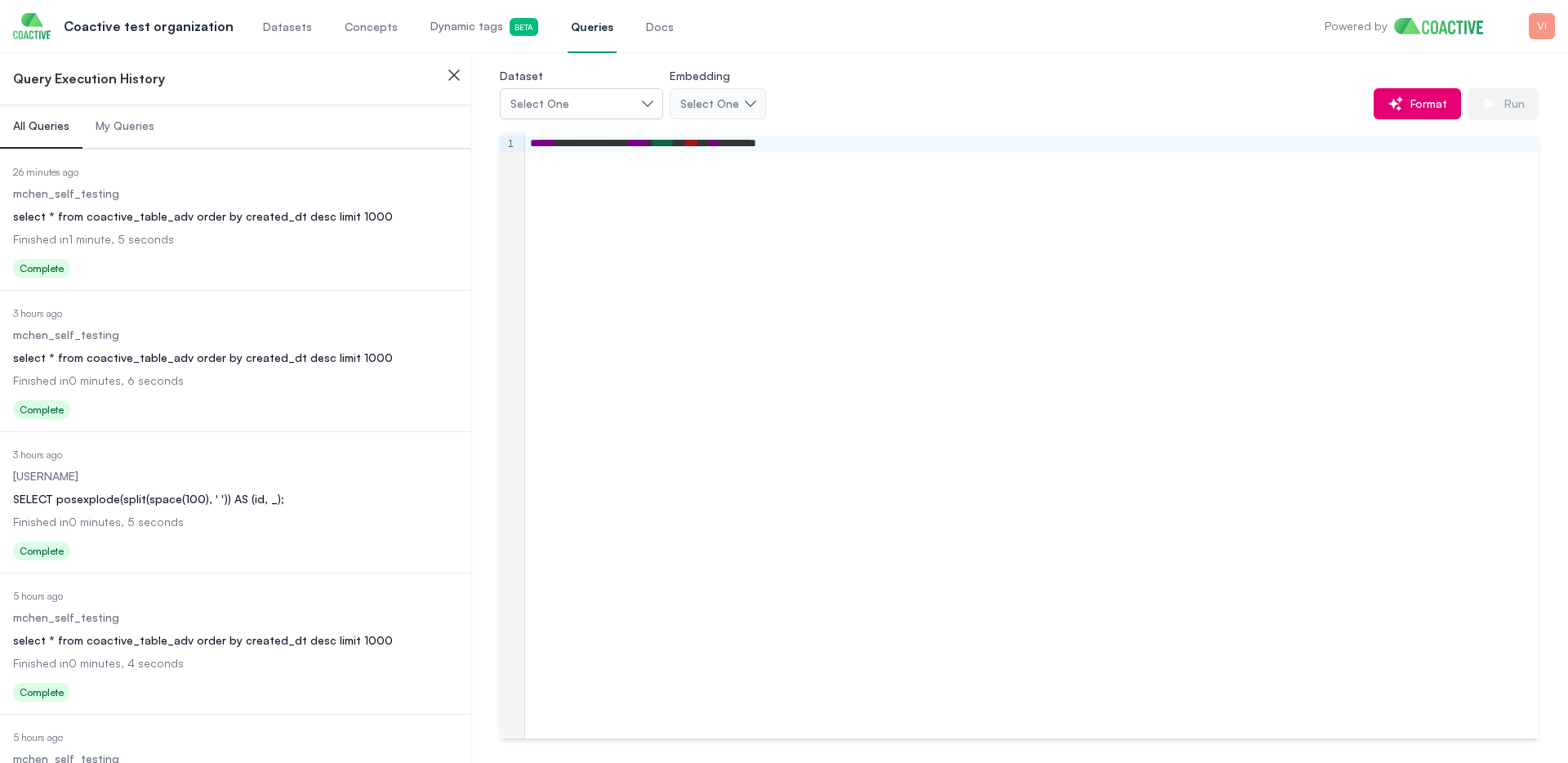 click on "Date Executed [DURATION] ago Dataset mchen_self_testing Query select * from coactive_table_adv order by created_dt desc limit 1000 Finished in  [DURATION] minutes, [DURATION] seconds Status Complete" at bounding box center (235, 221) 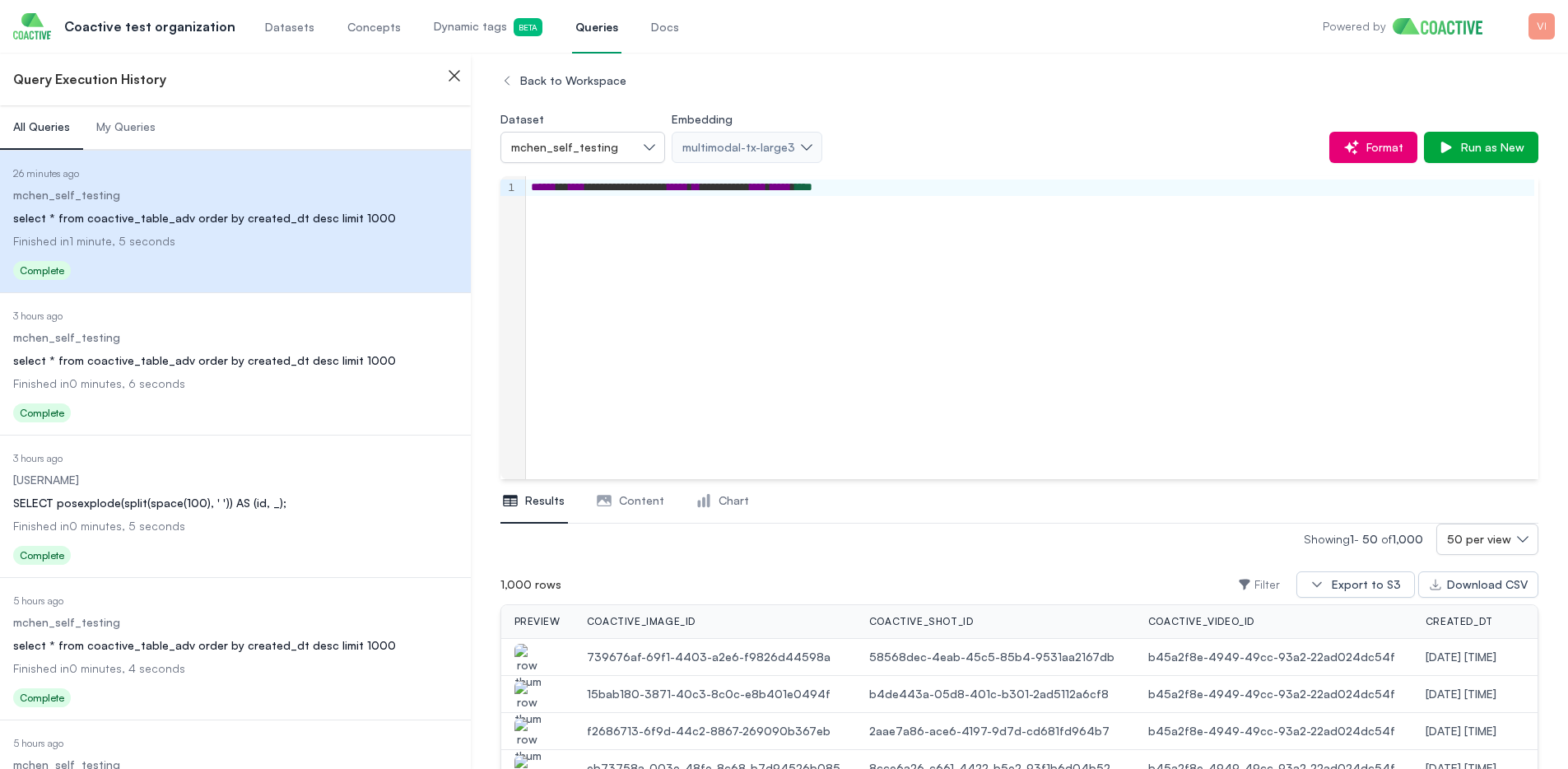 click on "Datasets" at bounding box center (290, 27) 